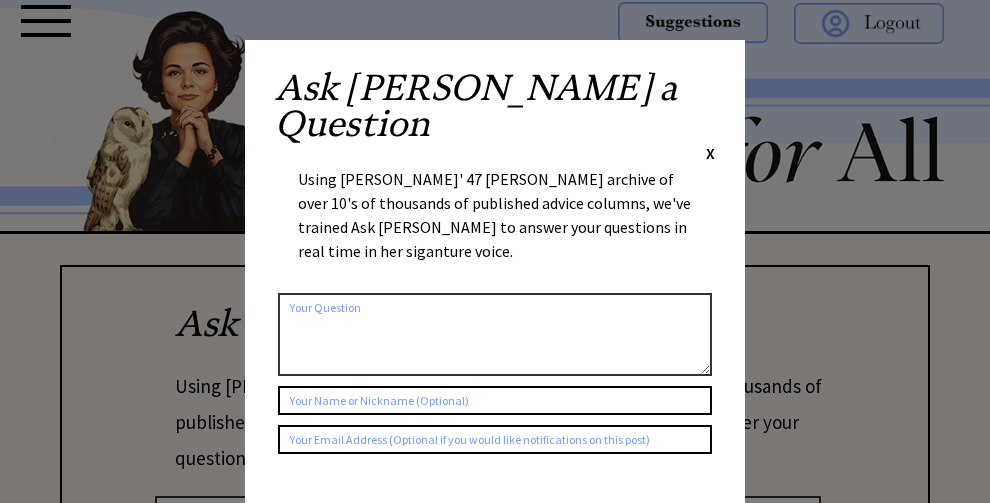 scroll, scrollTop: 0, scrollLeft: 0, axis: both 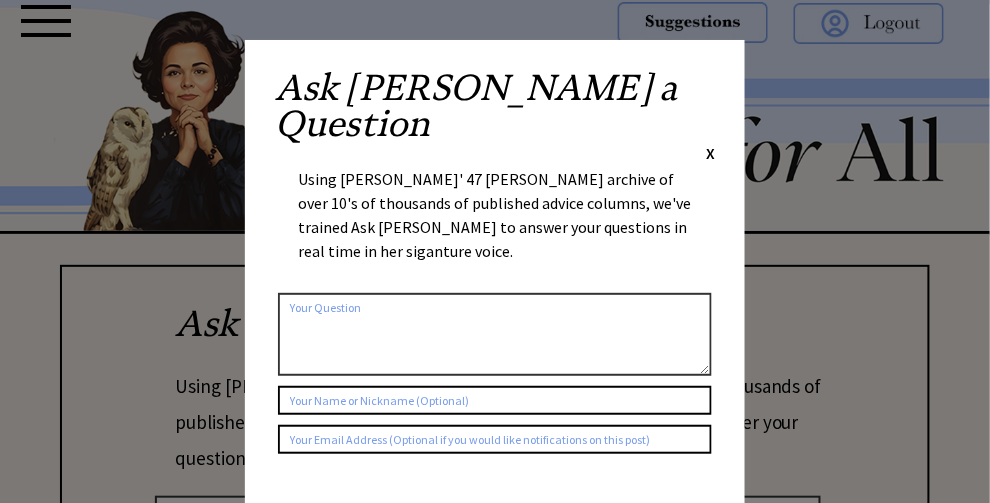 click on "Ask Ann a Question
X" at bounding box center (495, 117) 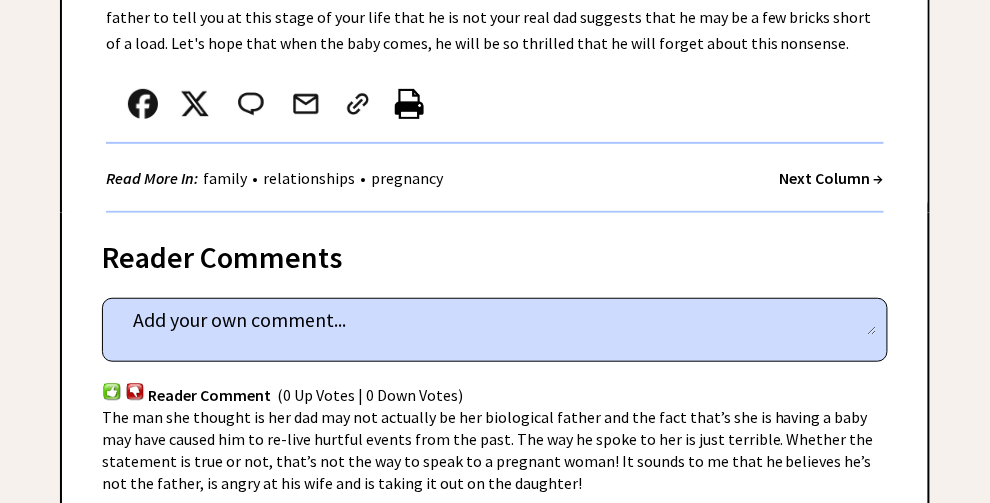 scroll, scrollTop: 1699, scrollLeft: 0, axis: vertical 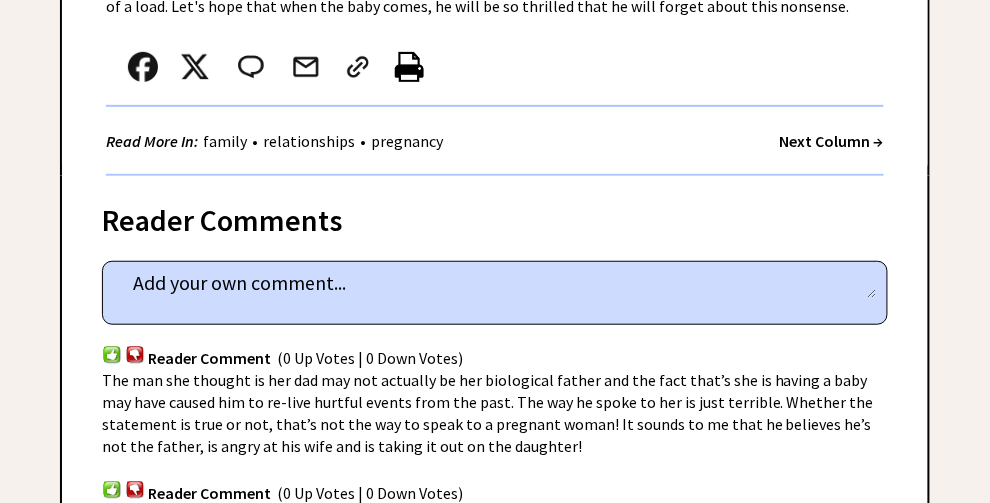 click on "Next Column →" at bounding box center [832, 141] 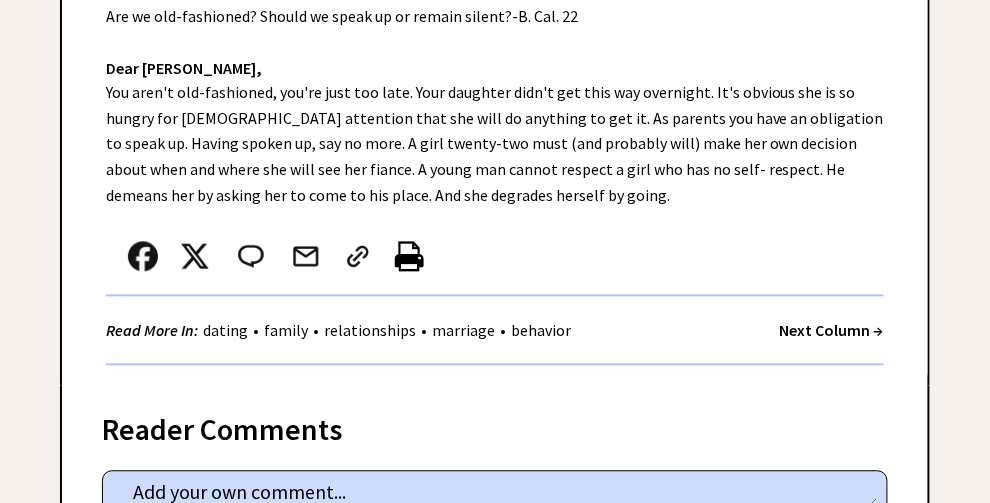 scroll, scrollTop: 800, scrollLeft: 0, axis: vertical 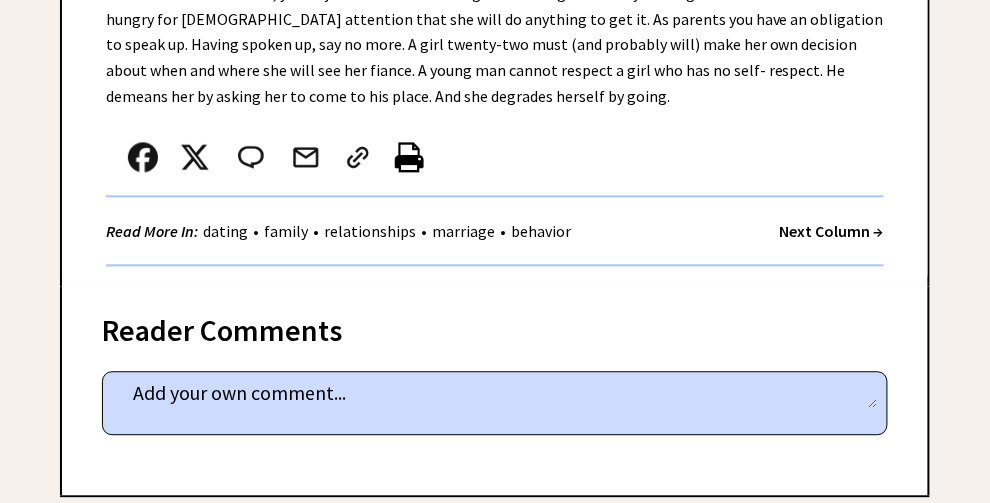 click on "Next Column →" at bounding box center (832, 231) 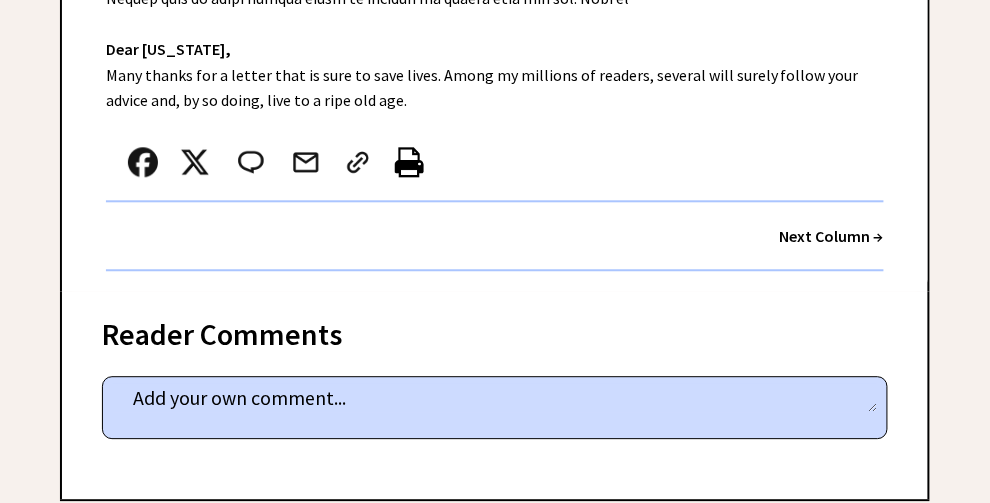 scroll, scrollTop: 899, scrollLeft: 0, axis: vertical 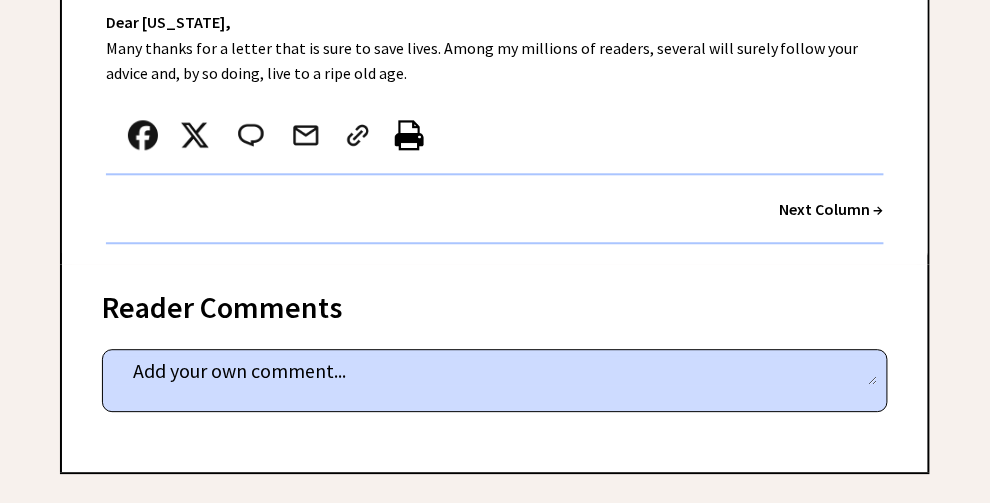 click on "Next Column →" at bounding box center [832, 209] 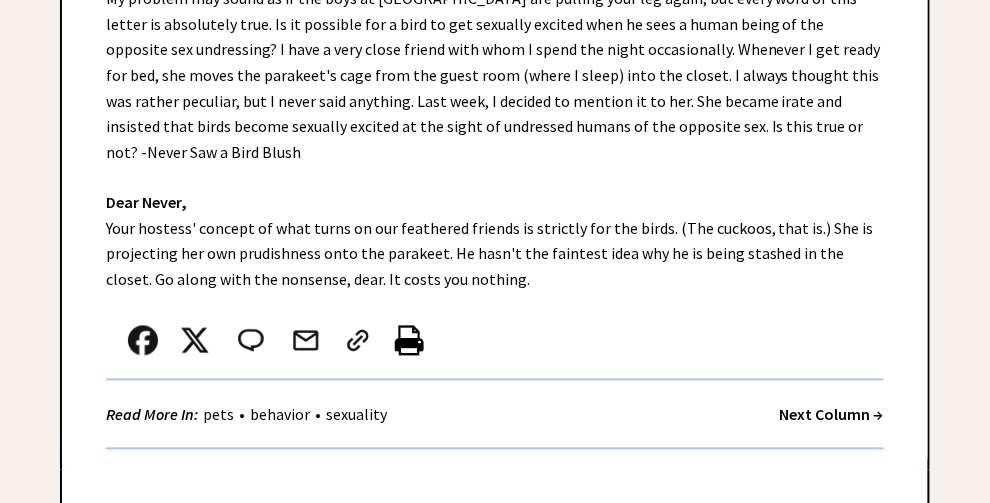 scroll, scrollTop: 700, scrollLeft: 0, axis: vertical 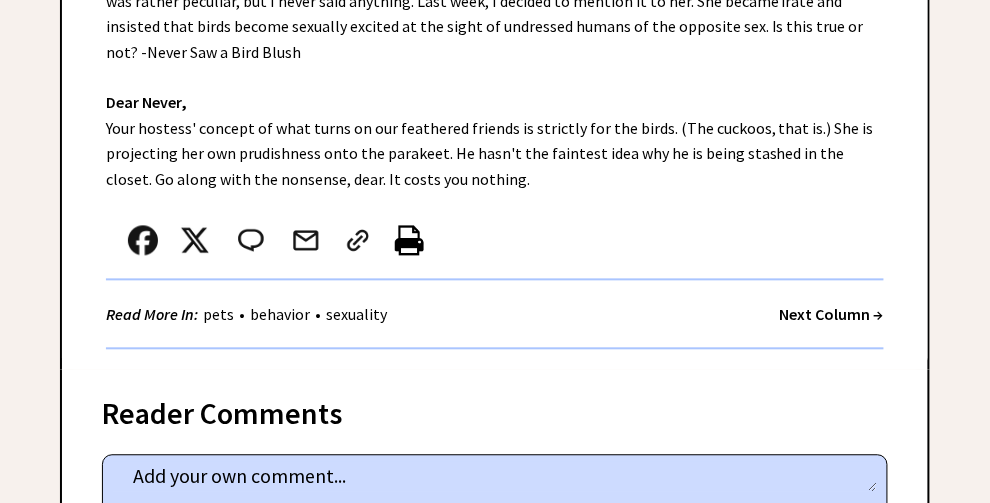 click on "Next Column →" at bounding box center (832, 315) 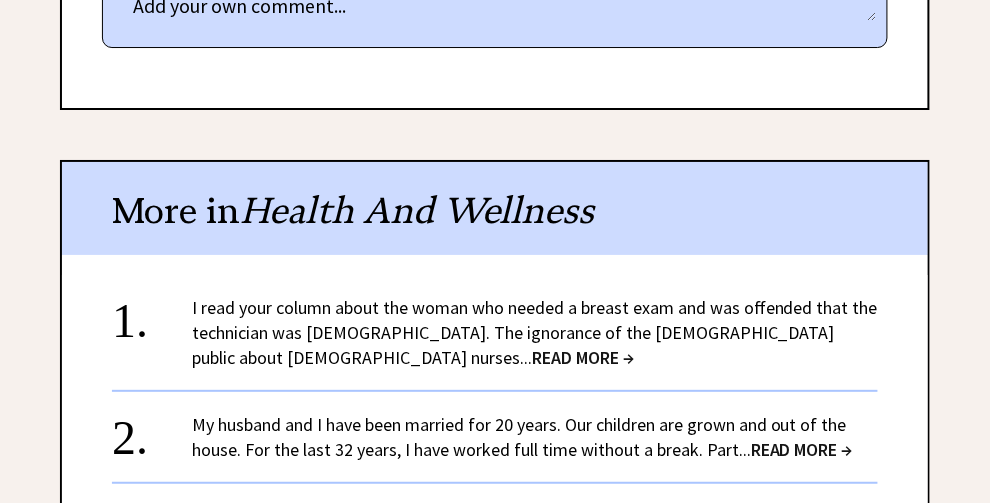 scroll, scrollTop: 1500, scrollLeft: 0, axis: vertical 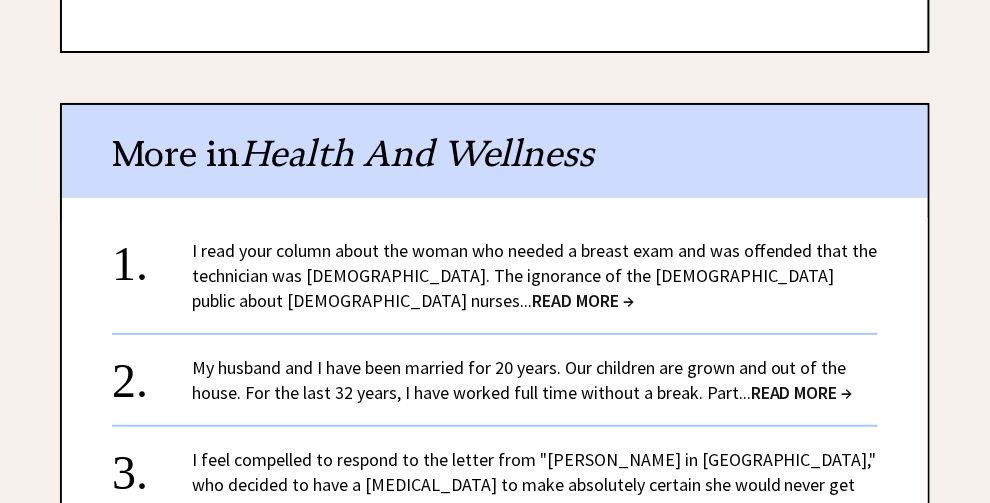 drag, startPoint x: 829, startPoint y: 80, endPoint x: 823, endPoint y: 65, distance: 16.155495 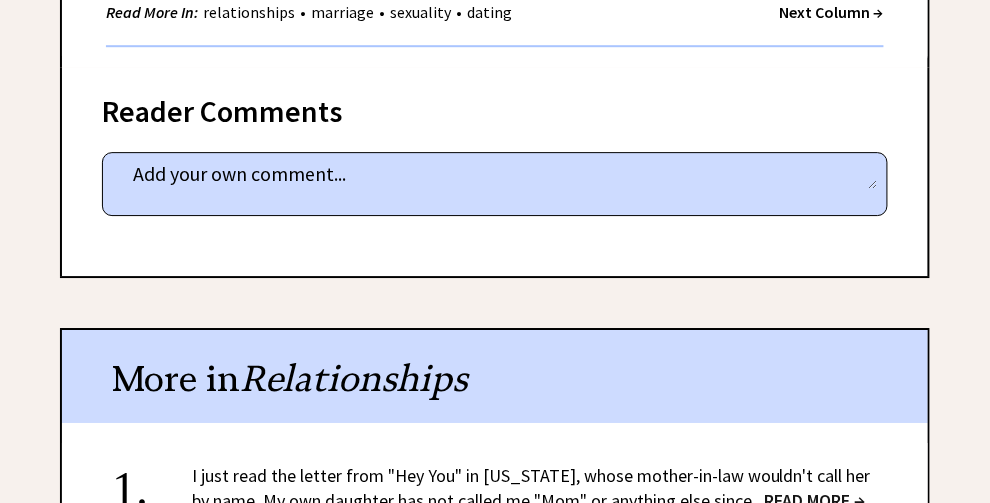 scroll, scrollTop: 1200, scrollLeft: 0, axis: vertical 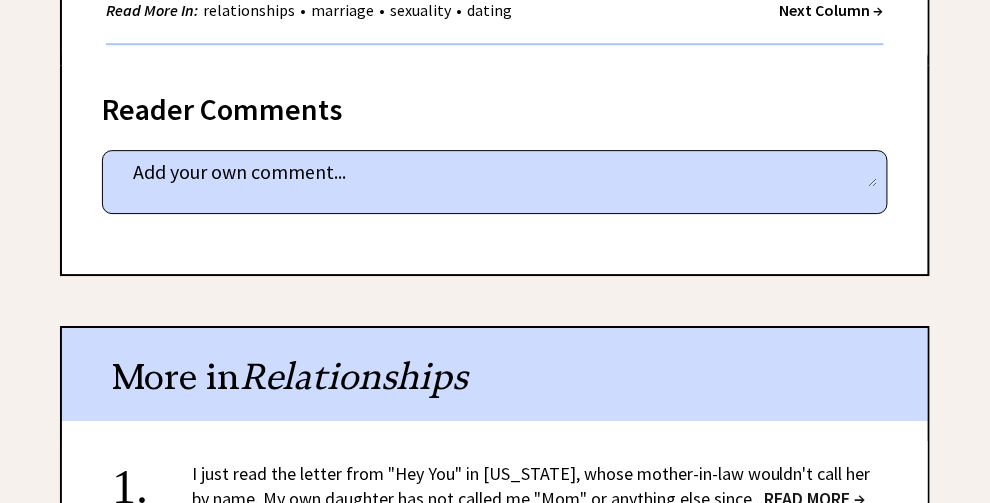 click on "Next Column →" at bounding box center (832, 10) 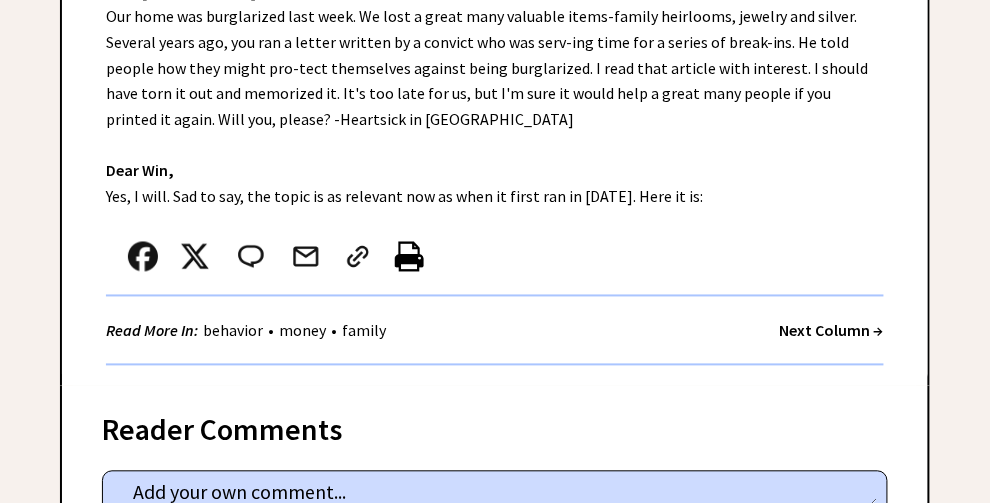 scroll, scrollTop: 600, scrollLeft: 0, axis: vertical 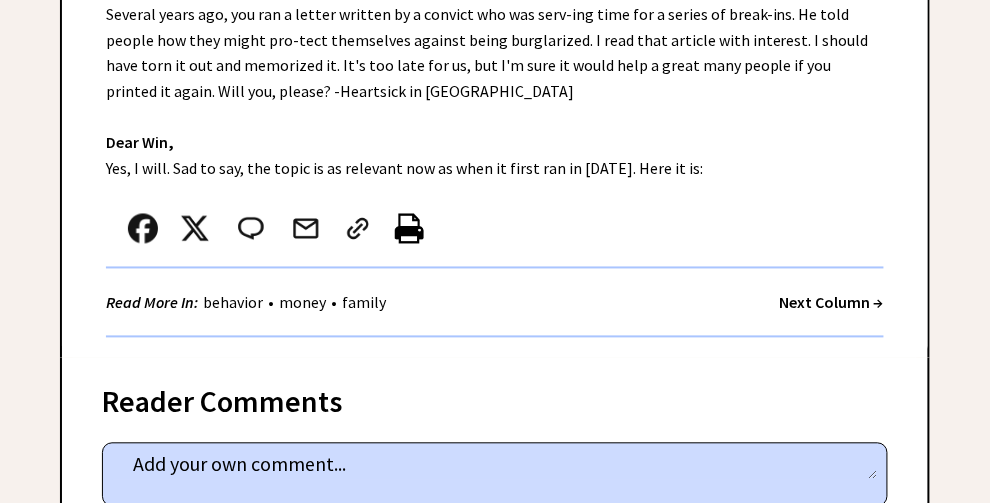 click on "Next Column →" at bounding box center (832, 303) 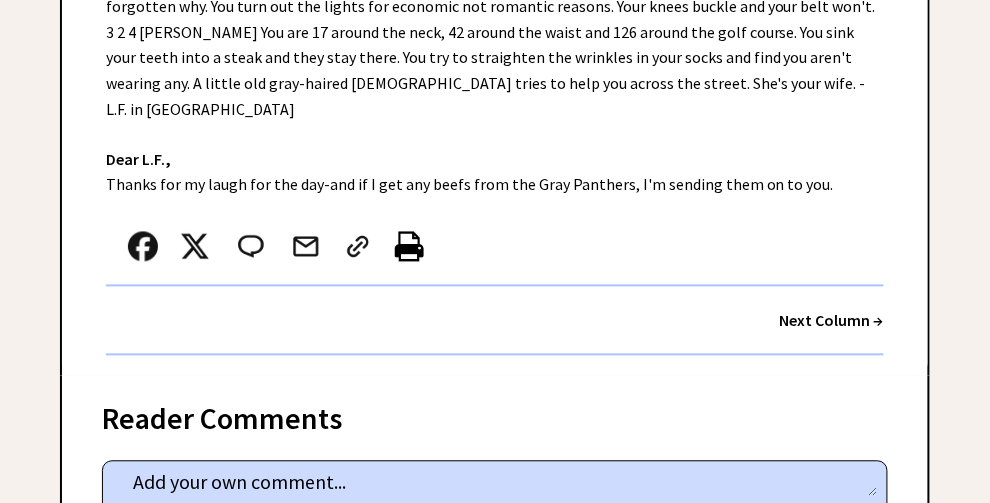 scroll, scrollTop: 700, scrollLeft: 0, axis: vertical 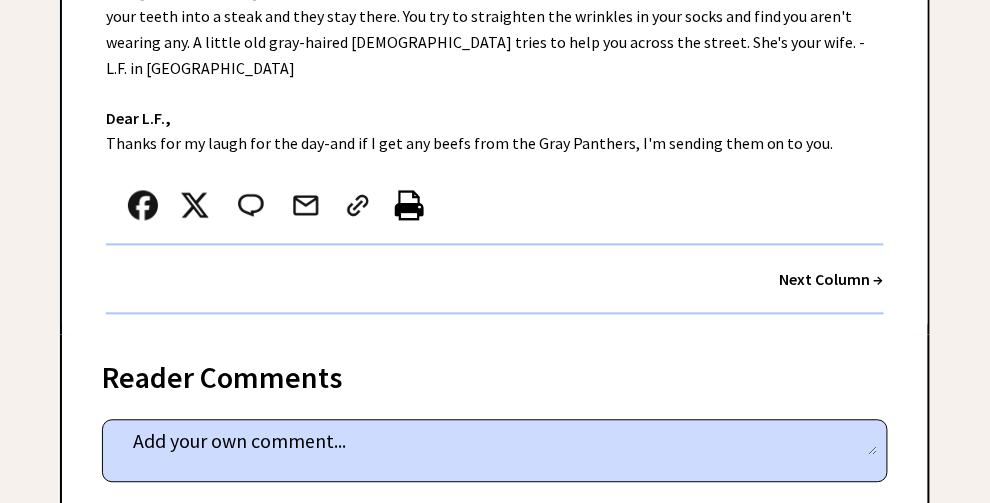 click on "Next Column →" at bounding box center [832, 280] 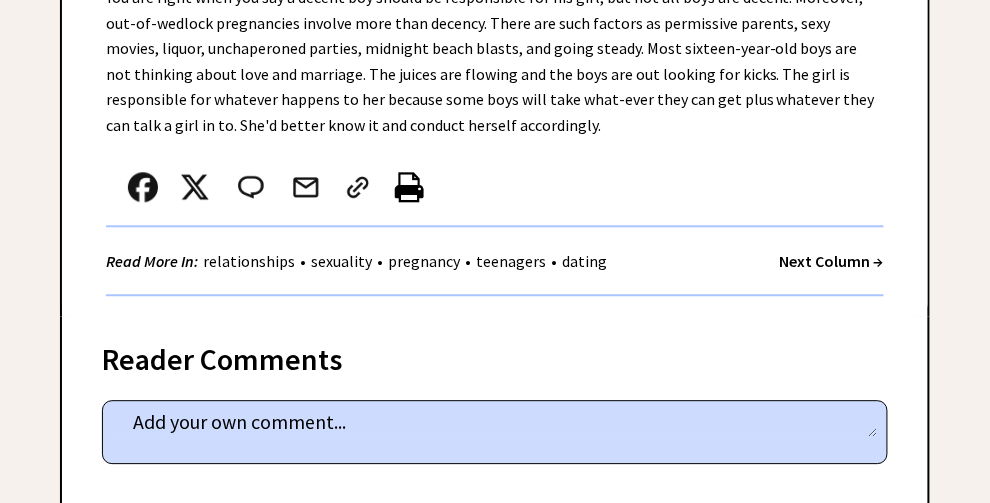scroll, scrollTop: 899, scrollLeft: 0, axis: vertical 